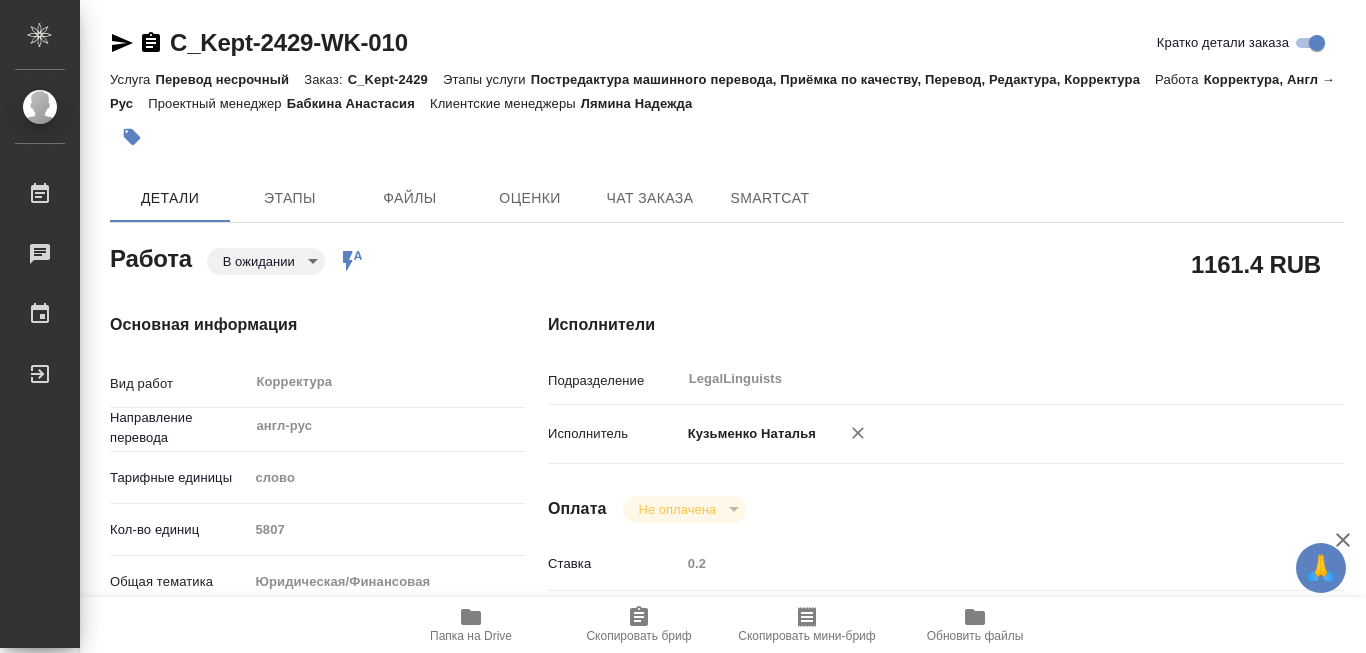 scroll, scrollTop: 0, scrollLeft: 0, axis: both 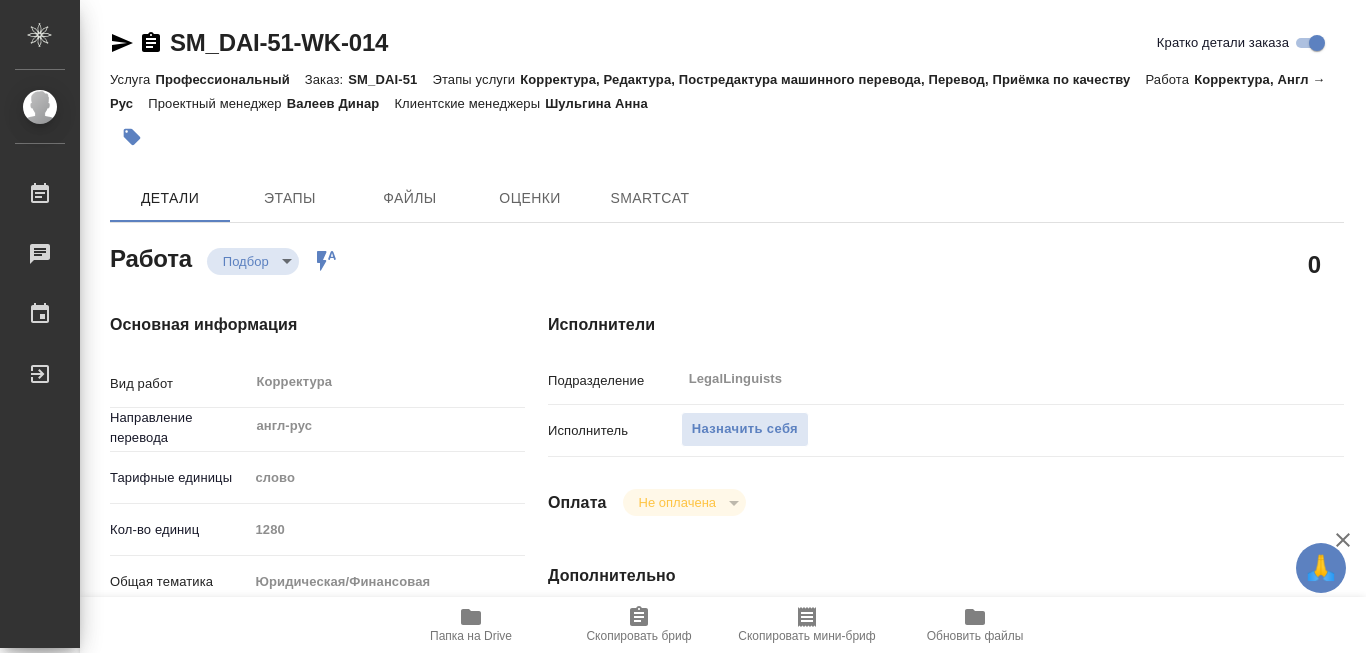 type on "x" 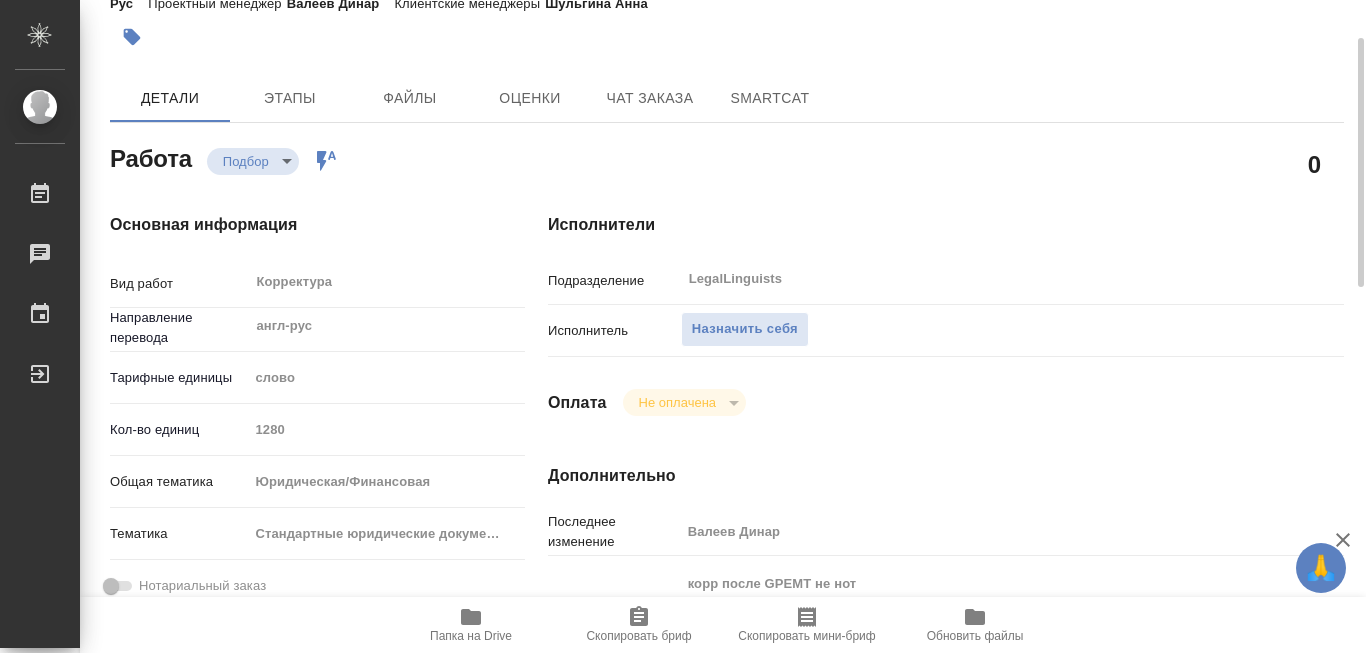 type on "x" 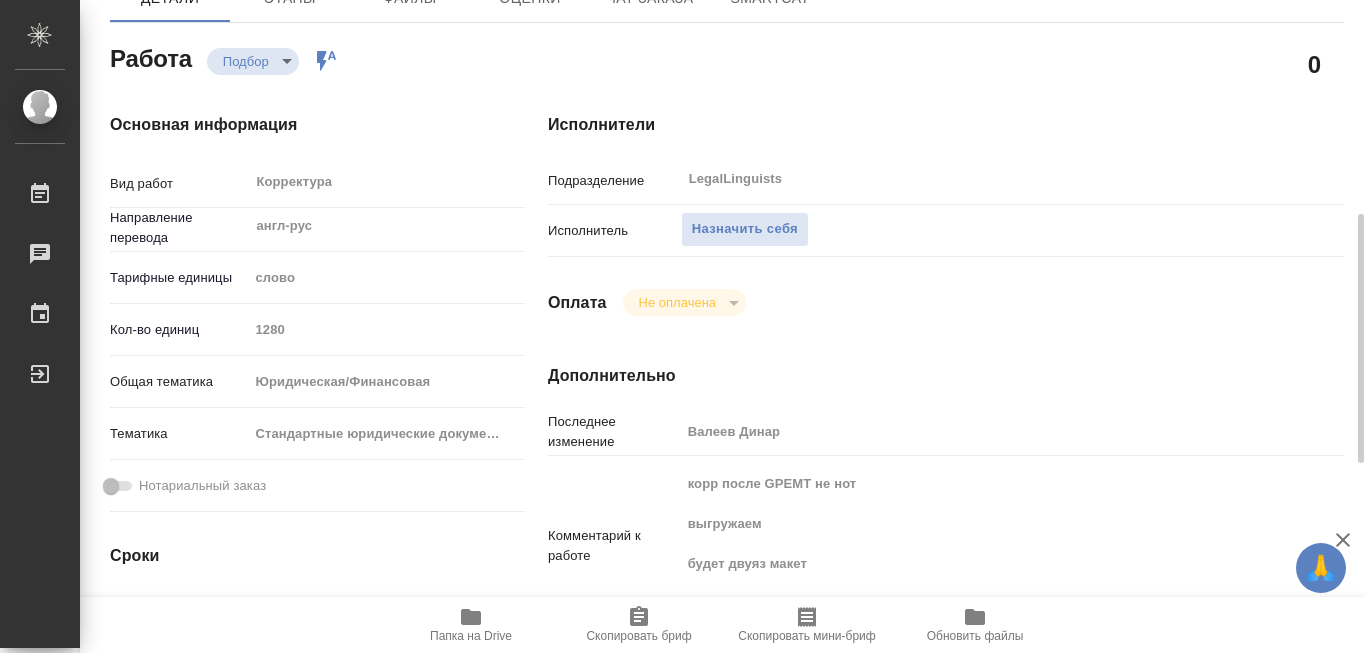 scroll, scrollTop: 300, scrollLeft: 0, axis: vertical 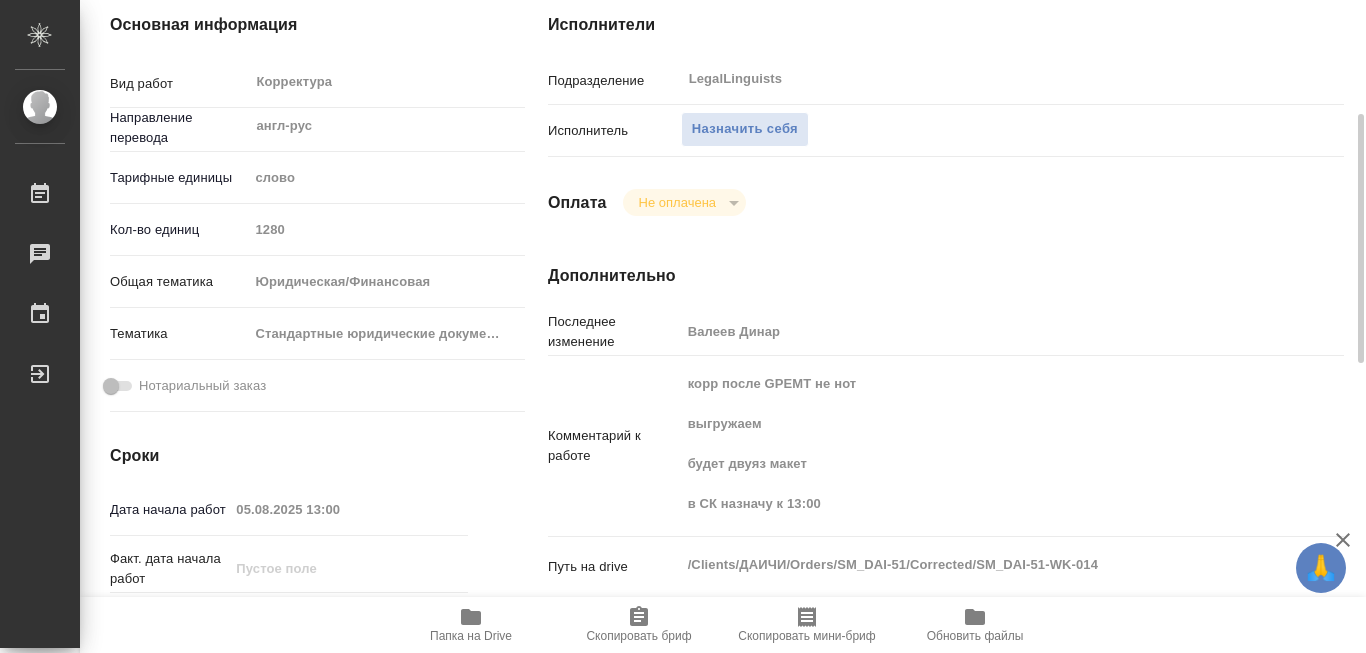 type on "x" 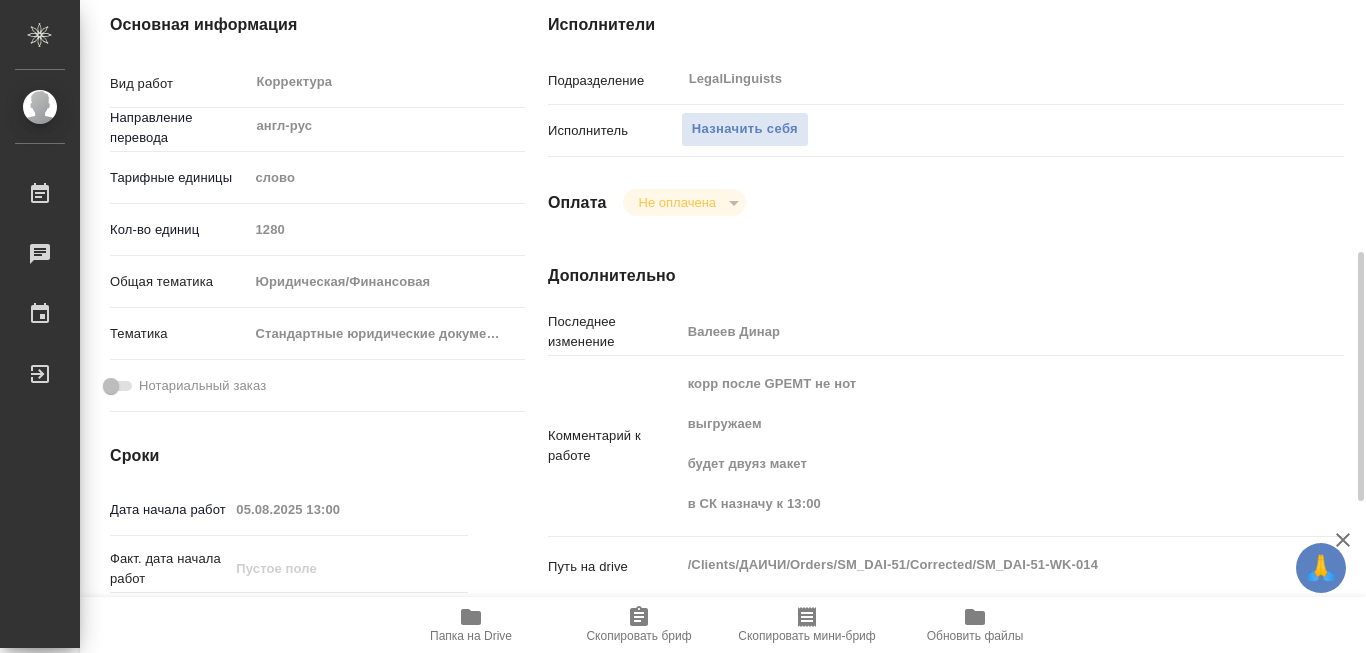 scroll, scrollTop: 400, scrollLeft: 0, axis: vertical 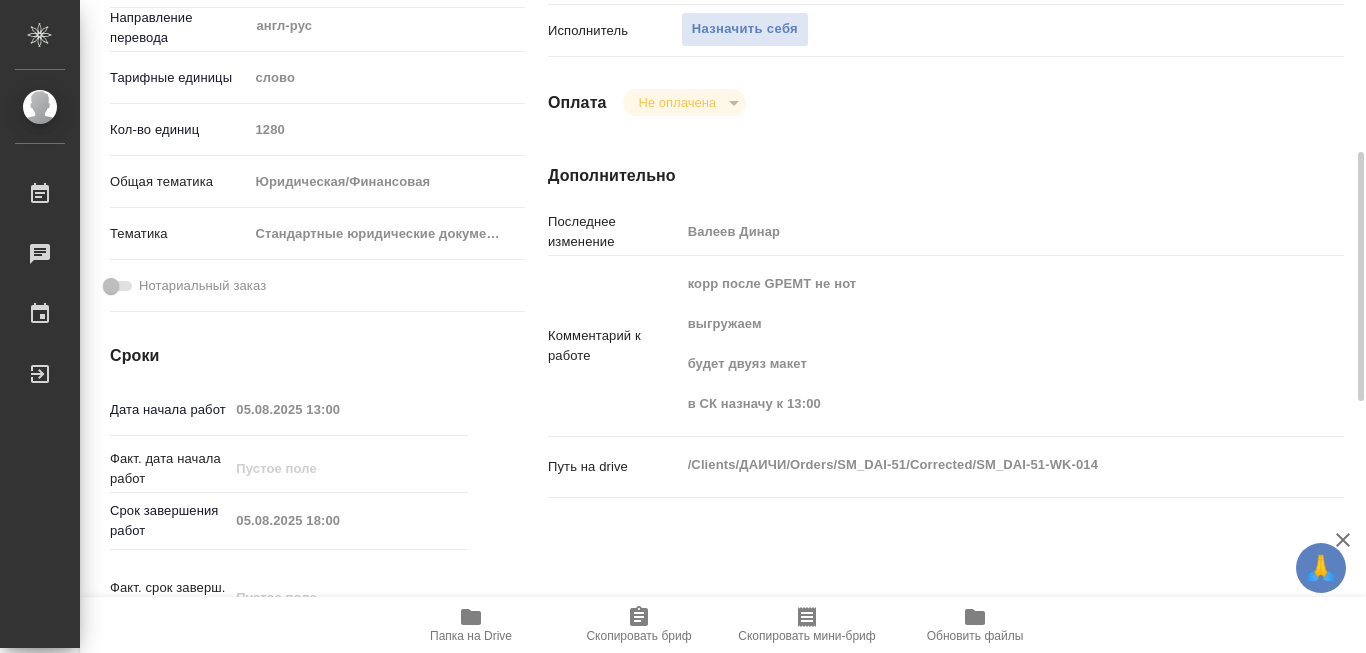 click 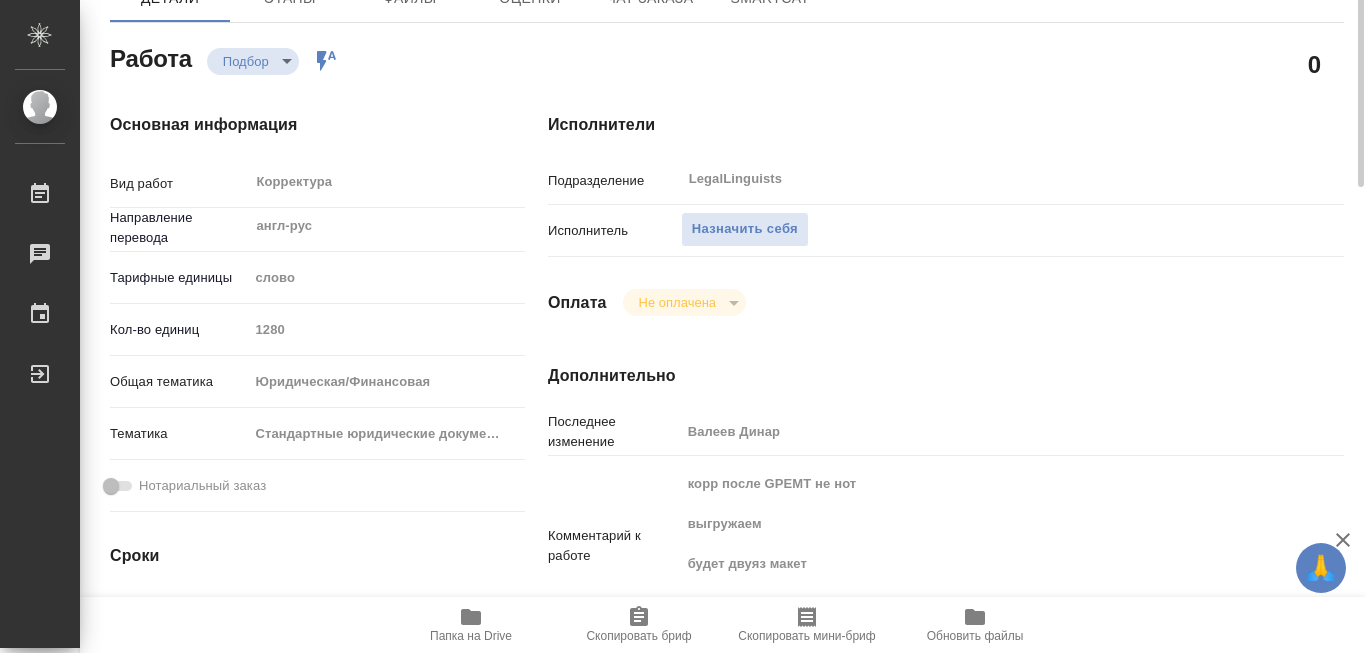 scroll, scrollTop: 100, scrollLeft: 0, axis: vertical 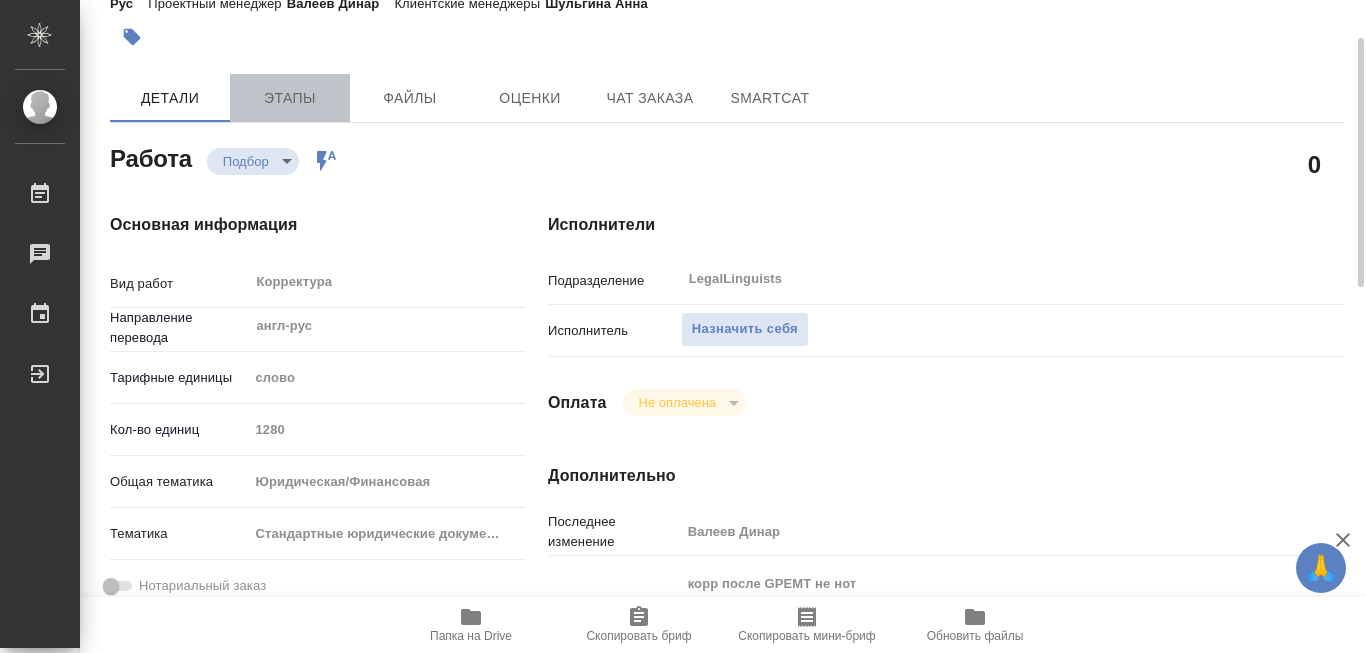 click on "Этапы" at bounding box center [290, 98] 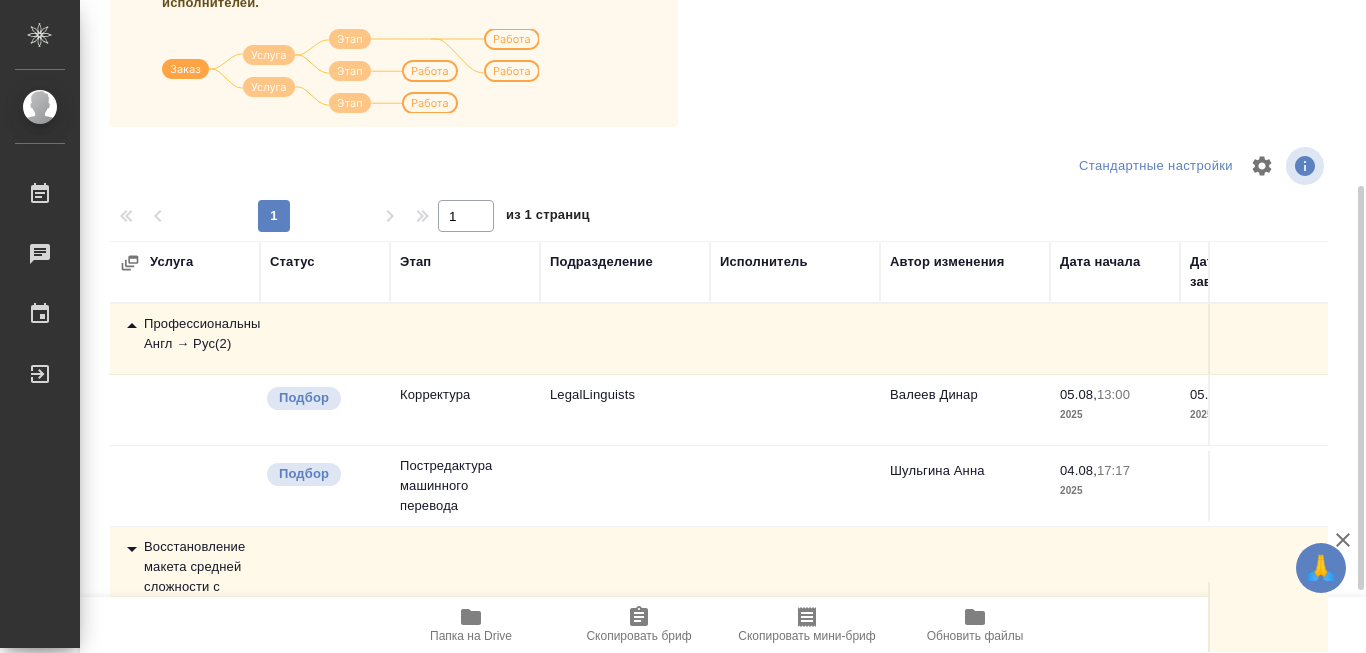 scroll, scrollTop: 400, scrollLeft: 0, axis: vertical 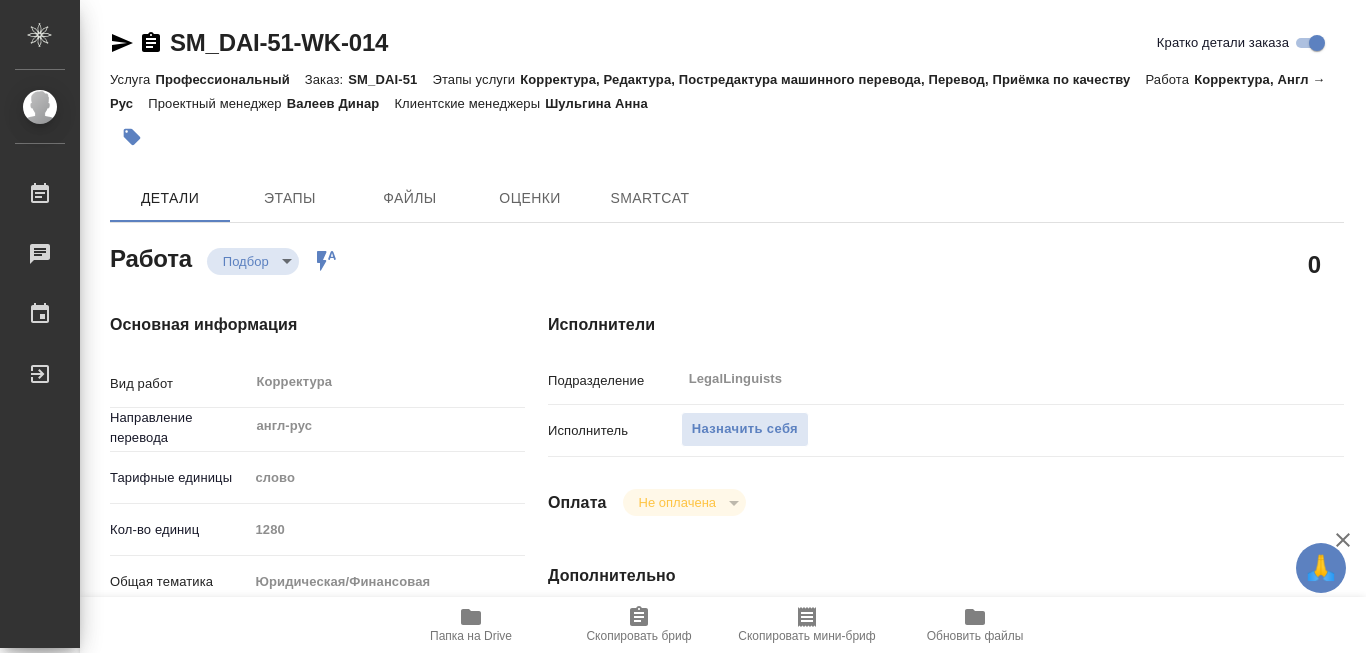 type on "x" 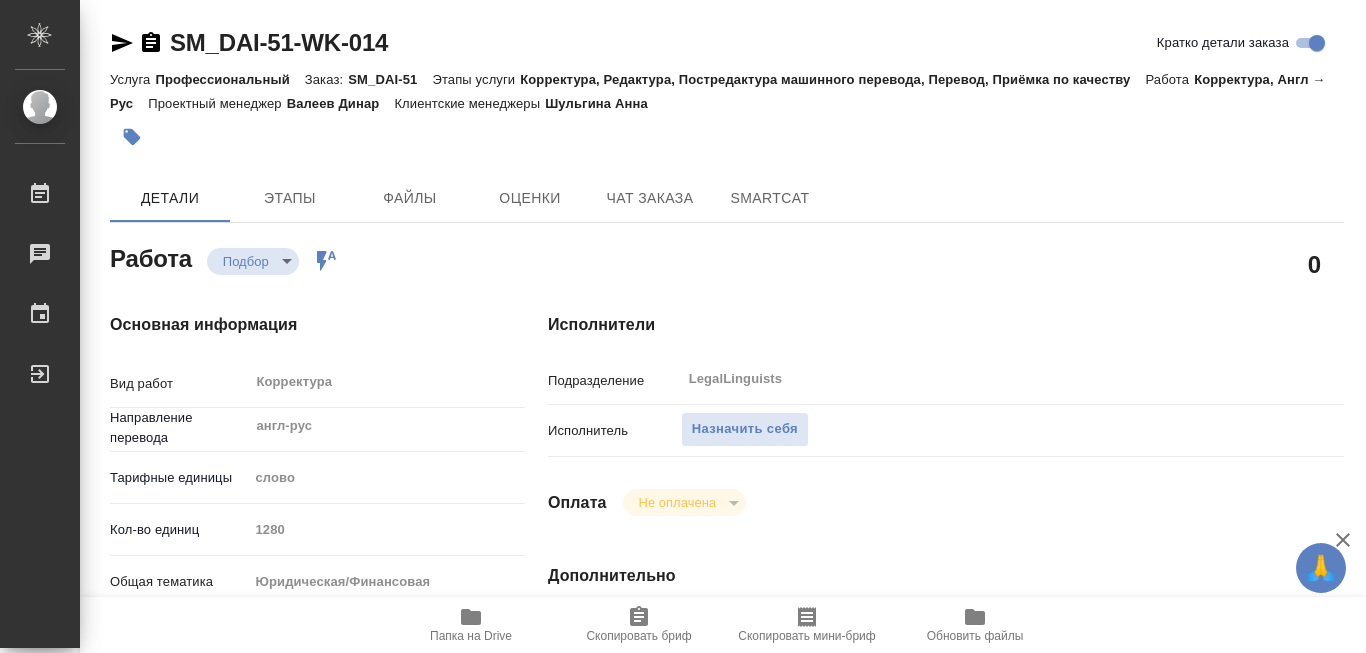type on "x" 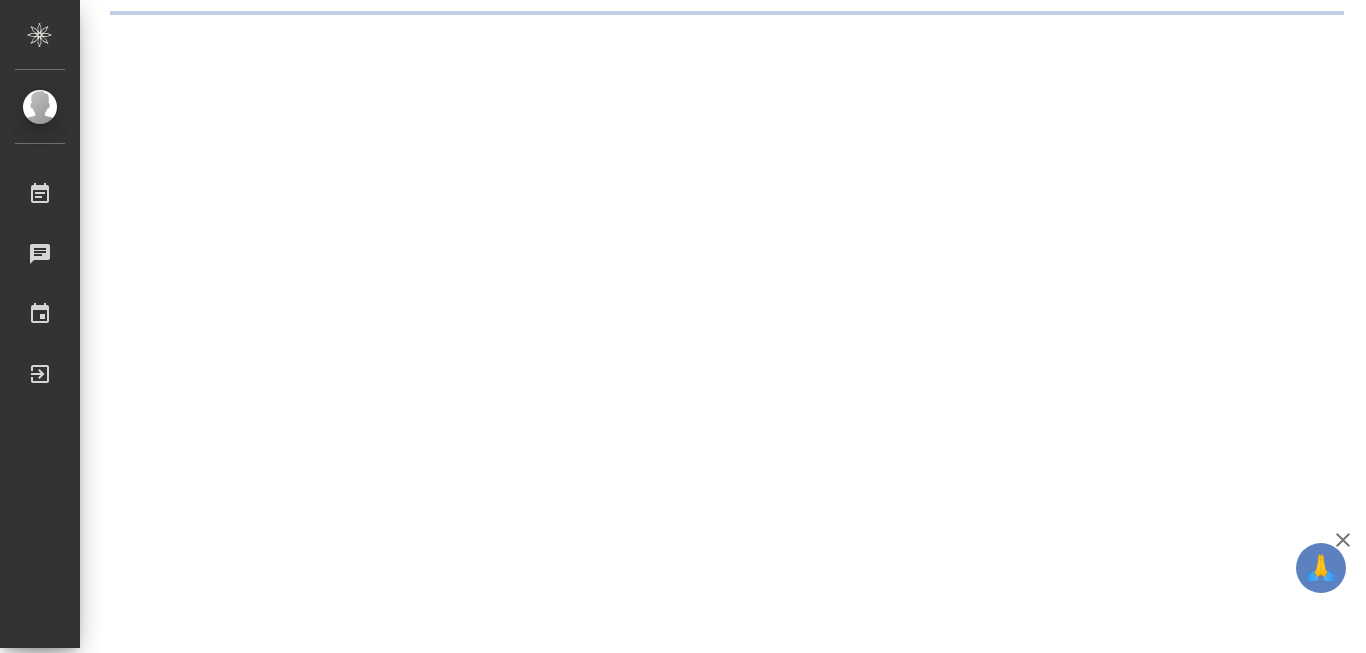scroll, scrollTop: 0, scrollLeft: 0, axis: both 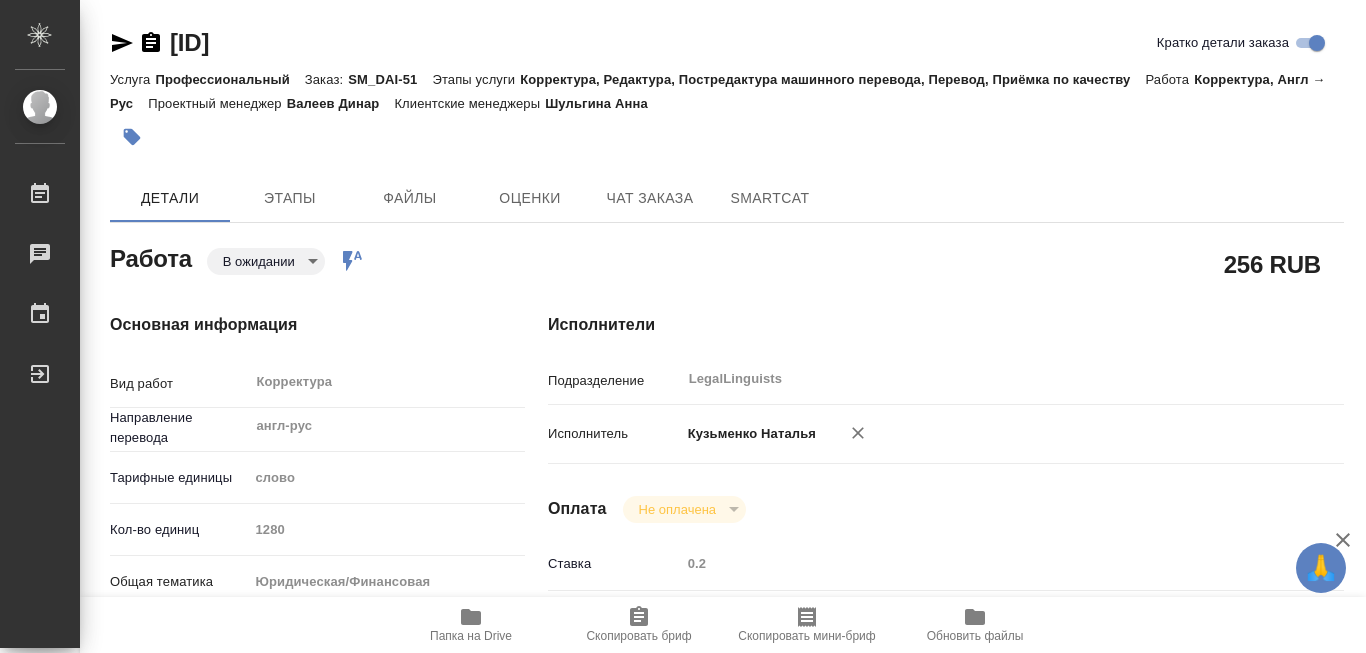 type on "x" 